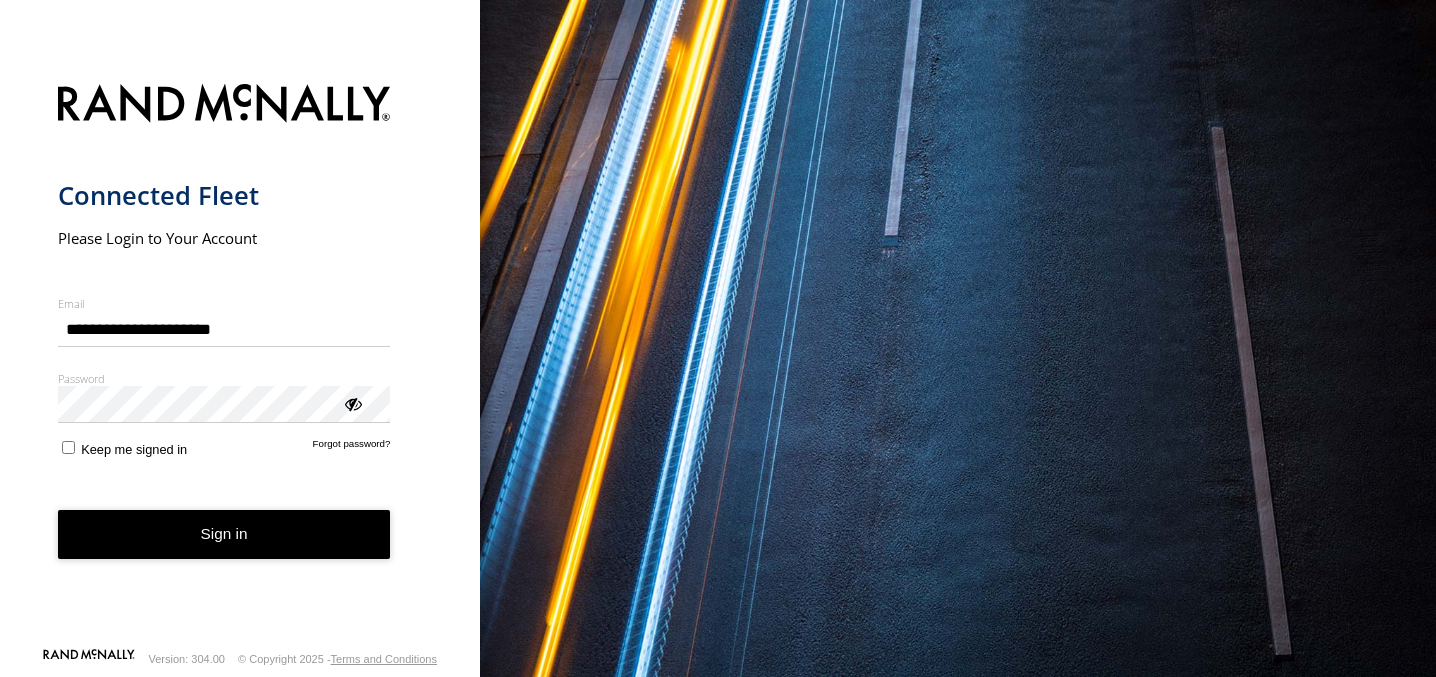 scroll, scrollTop: 0, scrollLeft: 0, axis: both 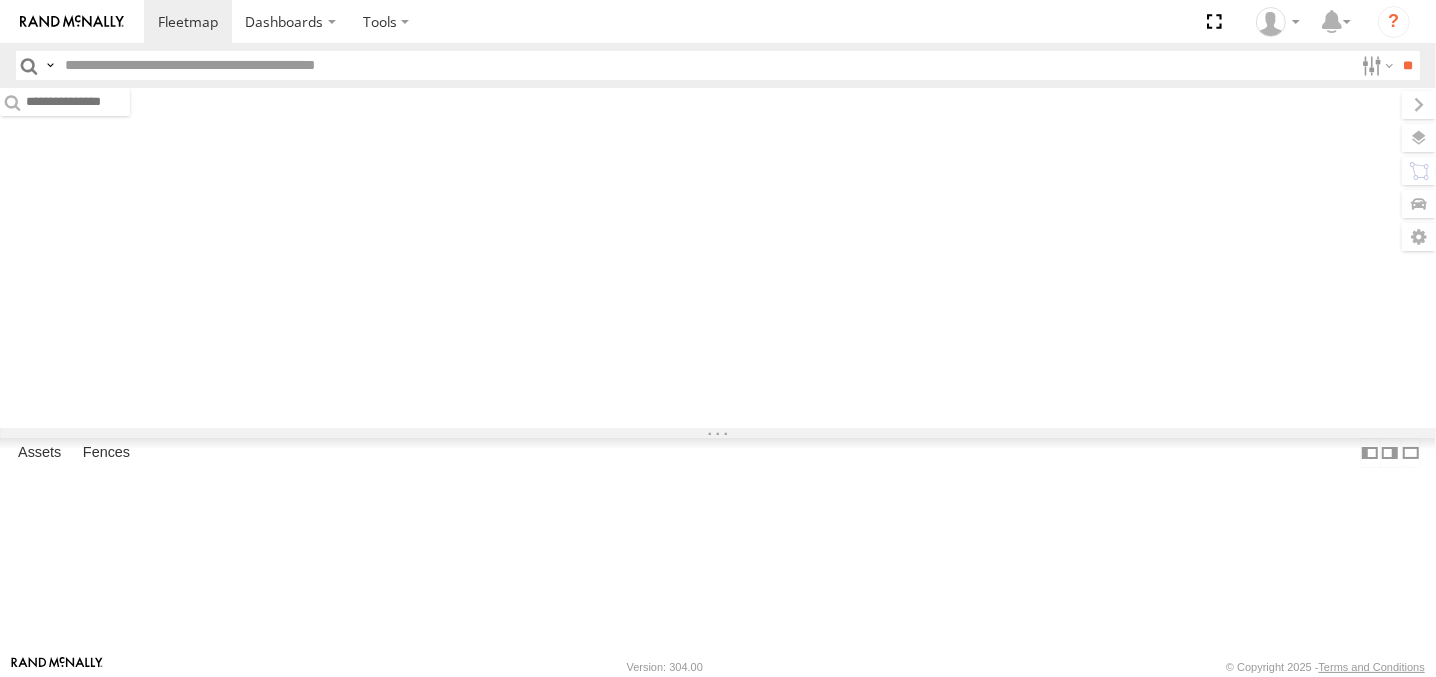 click at bounding box center [705, 65] 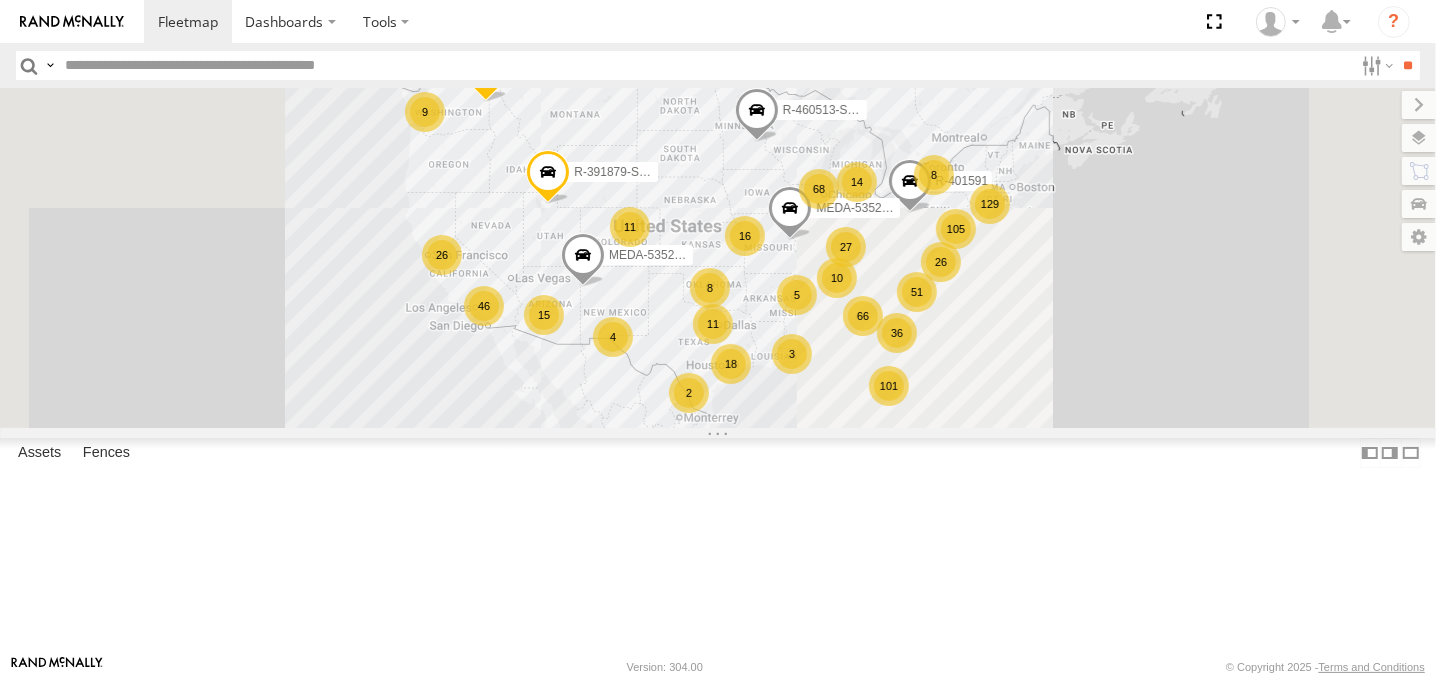 click at bounding box center [705, 65] 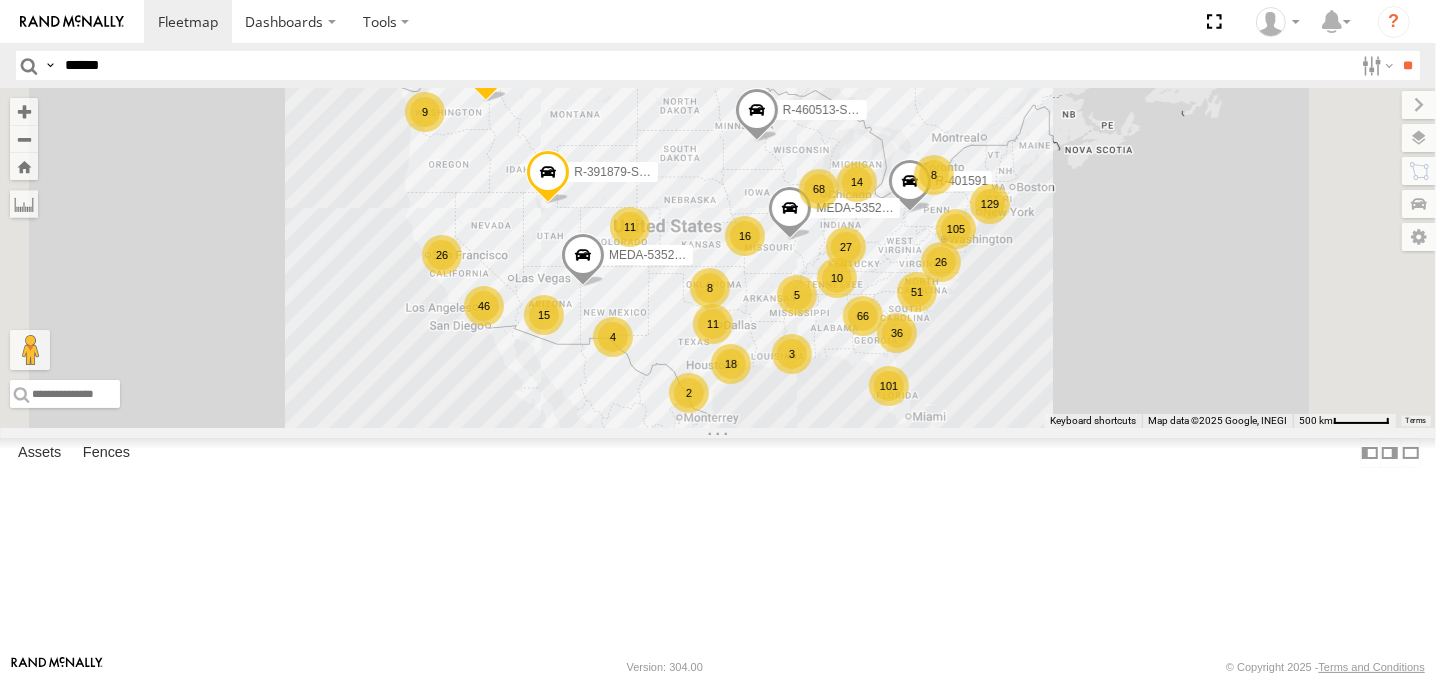 type on "******" 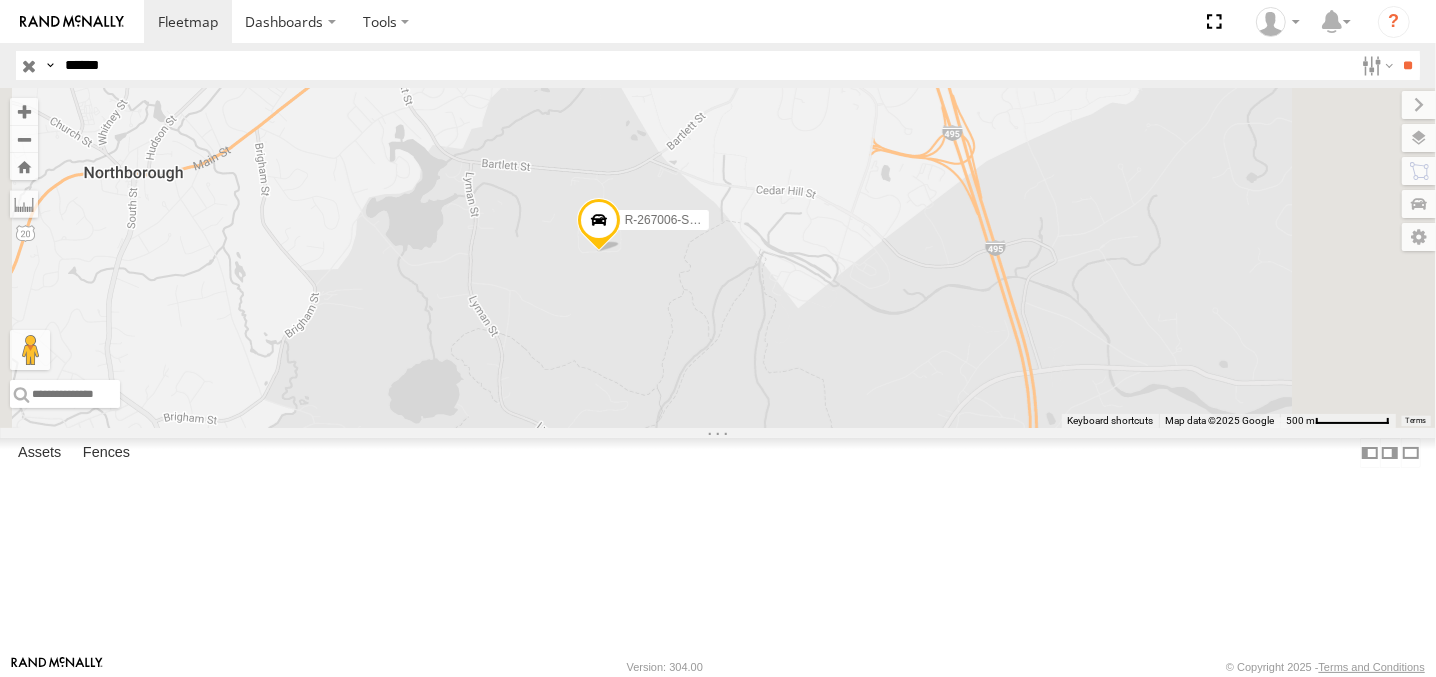 drag, startPoint x: 953, startPoint y: 422, endPoint x: 806, endPoint y: 417, distance: 147.085 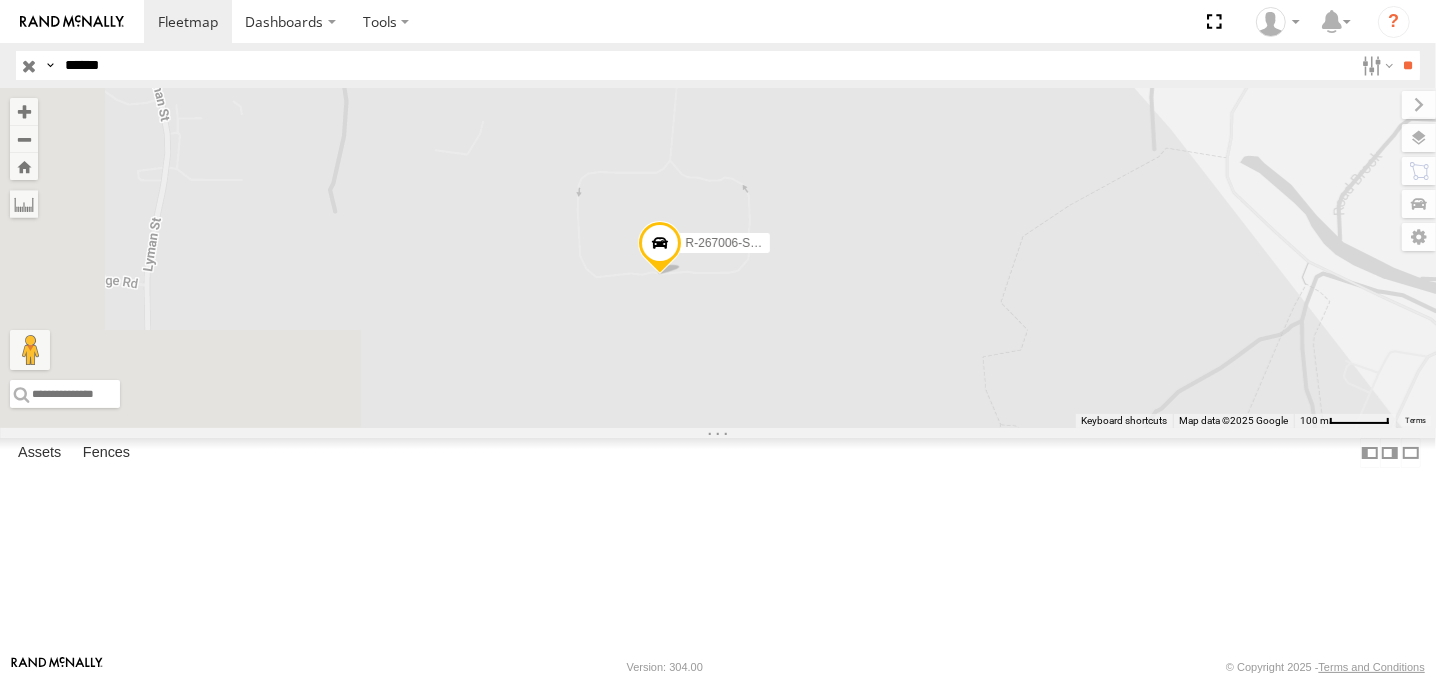 drag, startPoint x: 802, startPoint y: 444, endPoint x: 1114, endPoint y: 446, distance: 312.0064 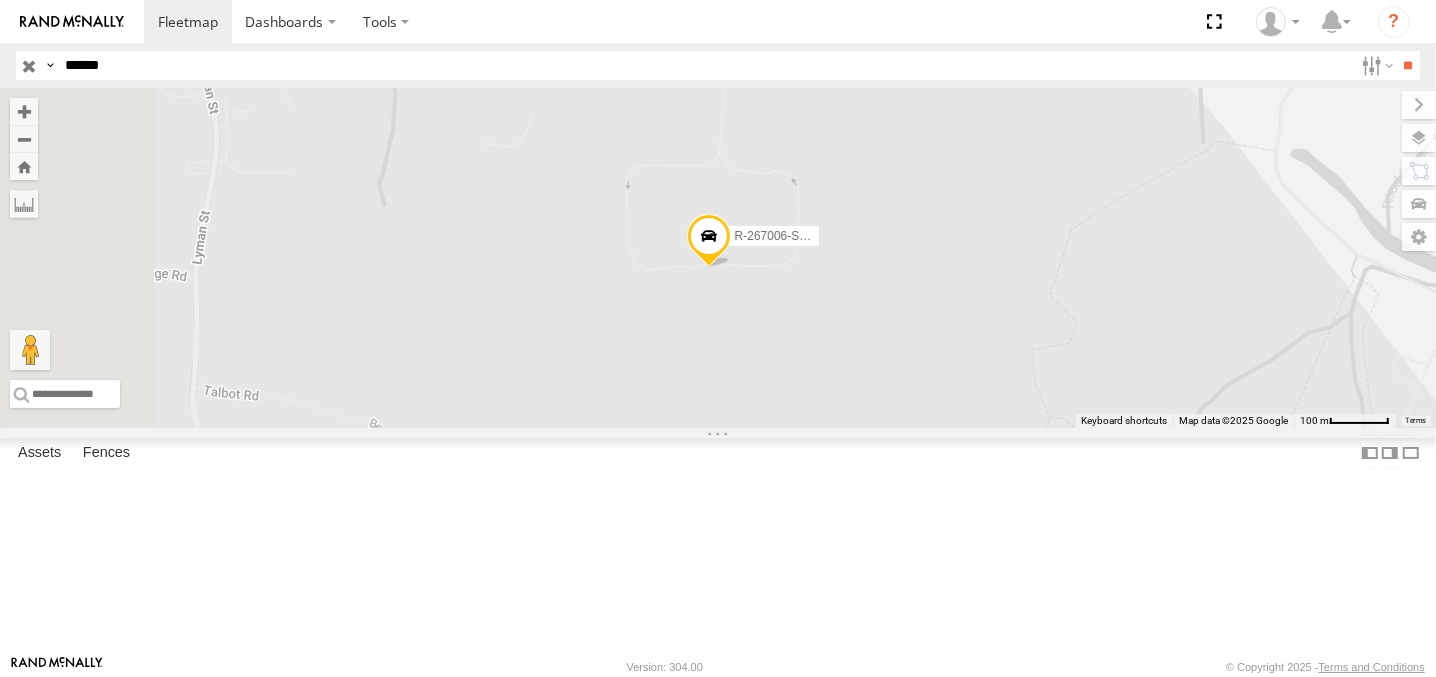 click at bounding box center (709, 241) 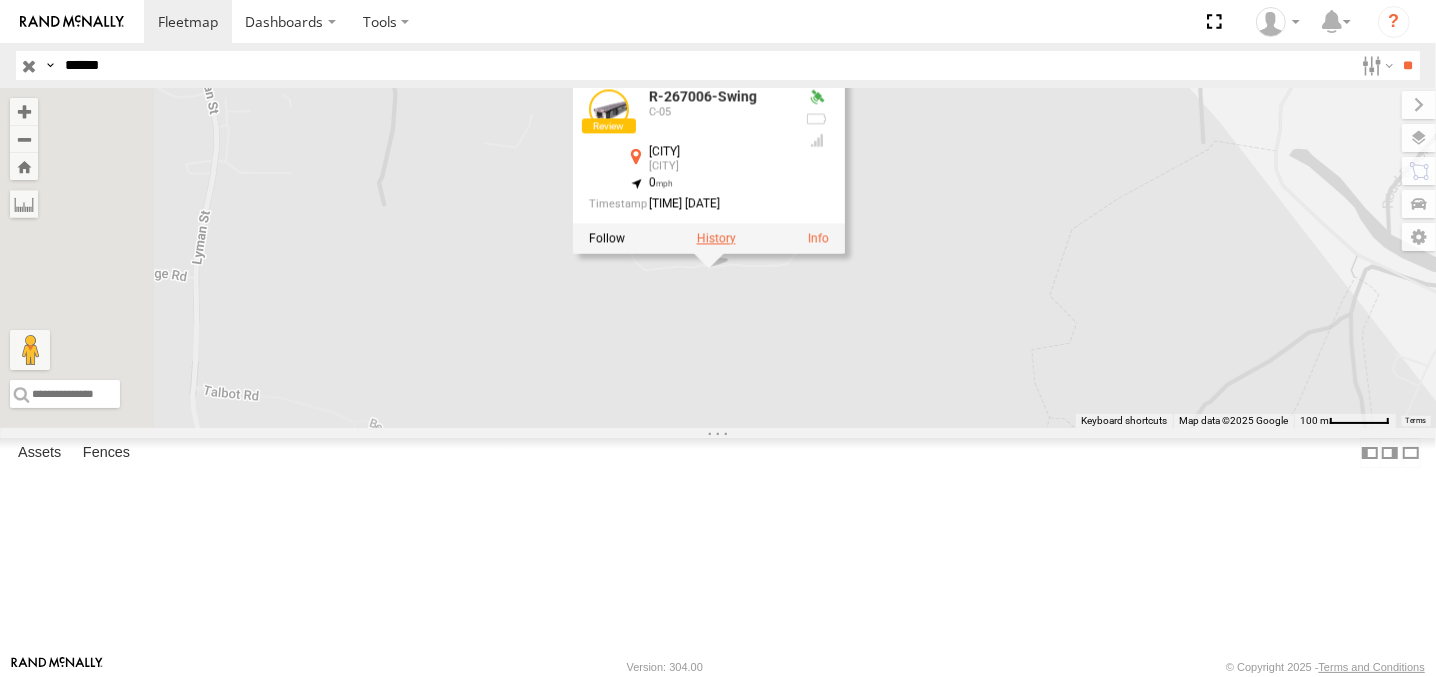 click at bounding box center (716, 238) 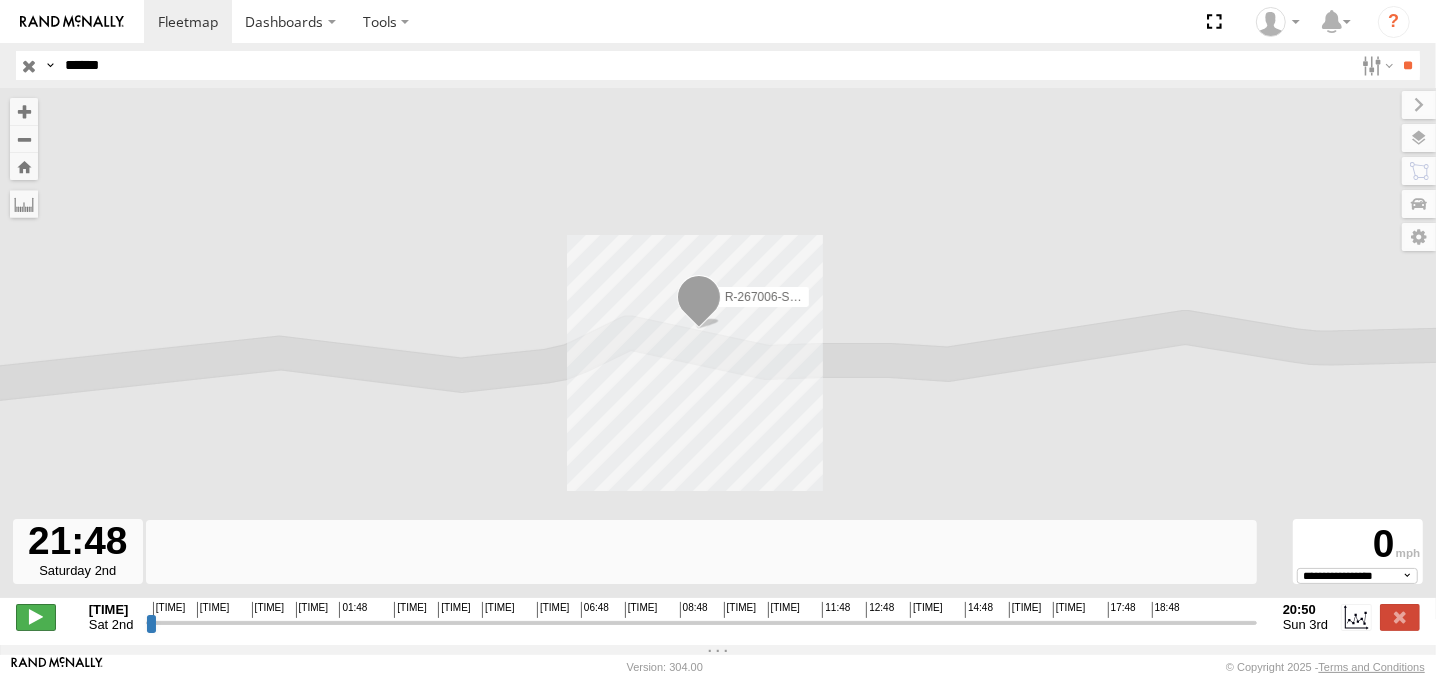 click at bounding box center (36, 617) 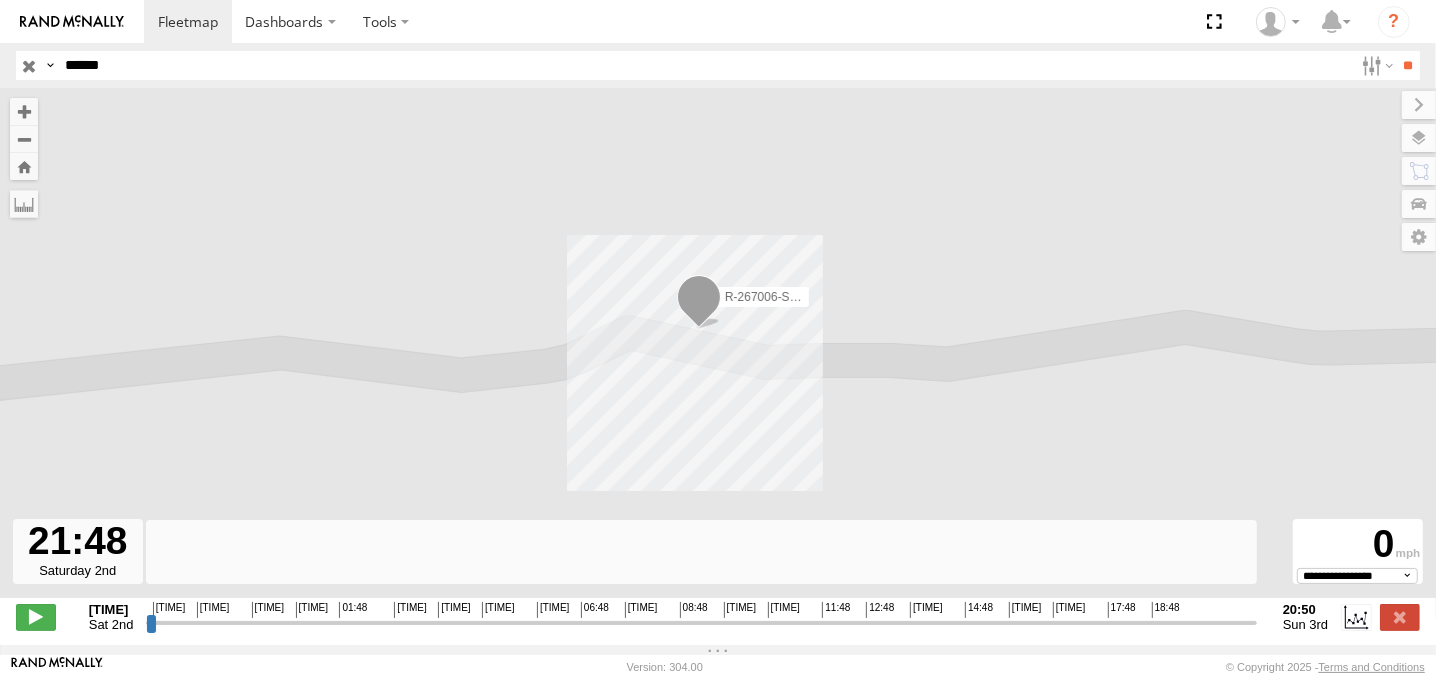 drag, startPoint x: 166, startPoint y: 630, endPoint x: 144, endPoint y: 668, distance: 43.908997 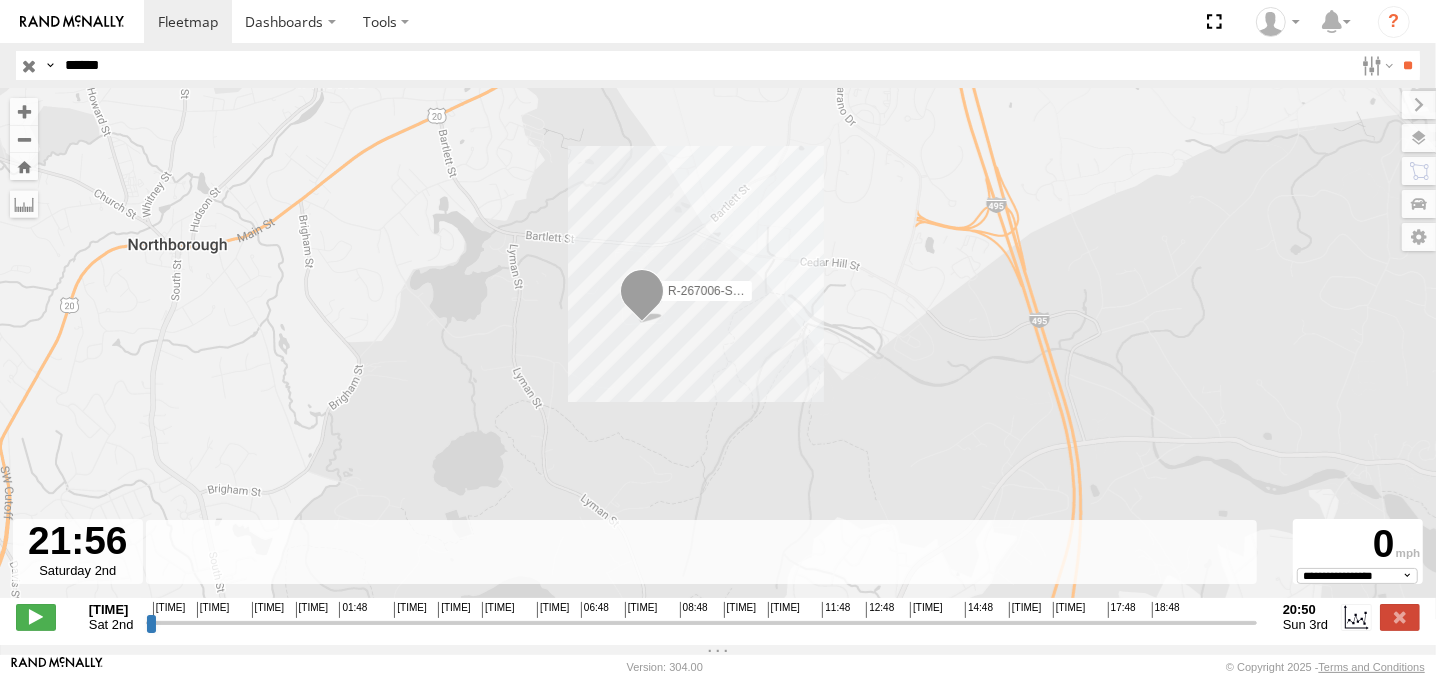 drag, startPoint x: 728, startPoint y: 431, endPoint x: 708, endPoint y: 356, distance: 77.62087 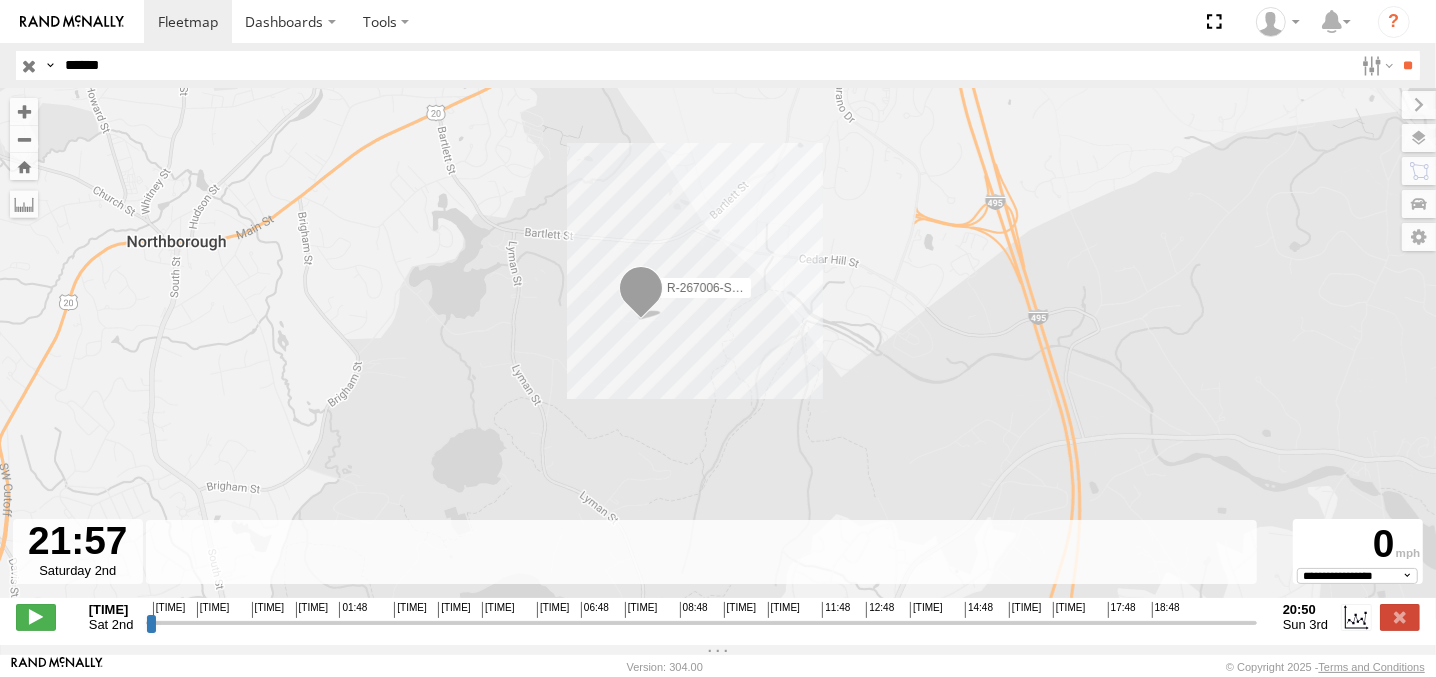 drag, startPoint x: 761, startPoint y: 383, endPoint x: 736, endPoint y: 345, distance: 45.486263 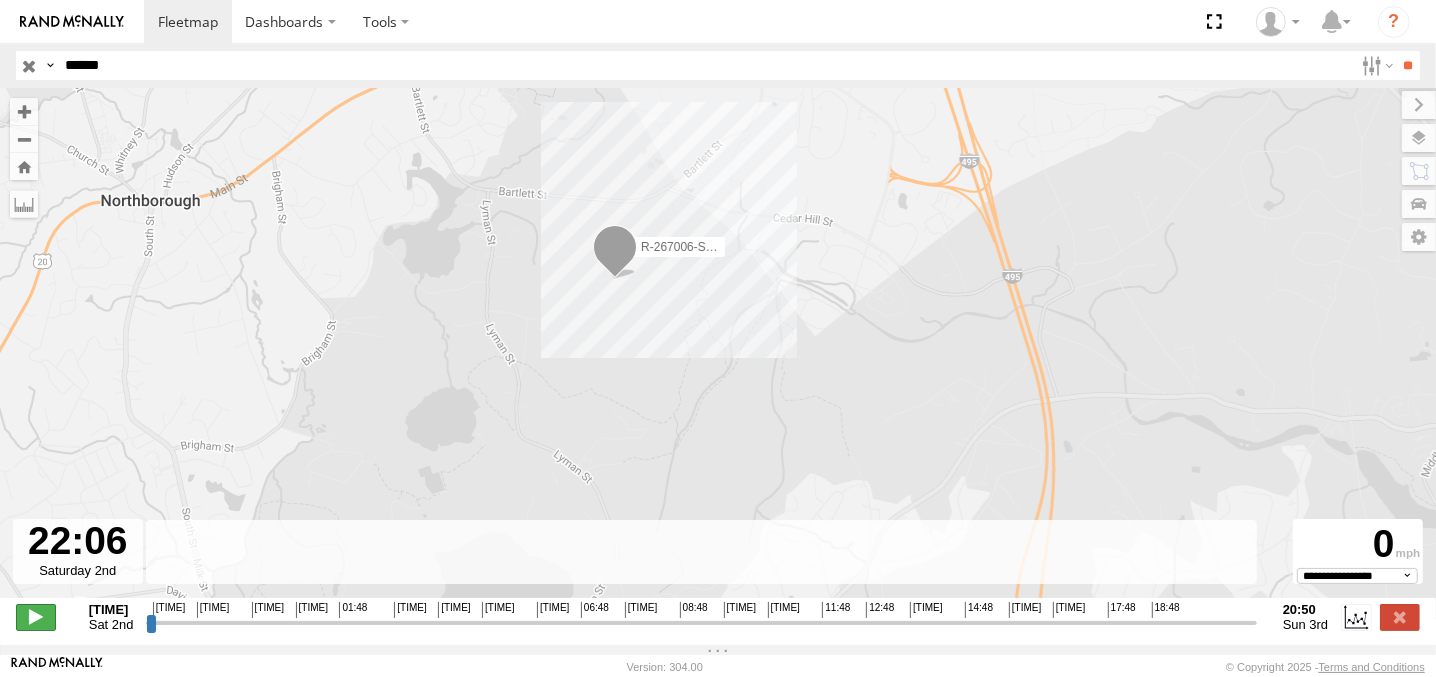click at bounding box center (36, 617) 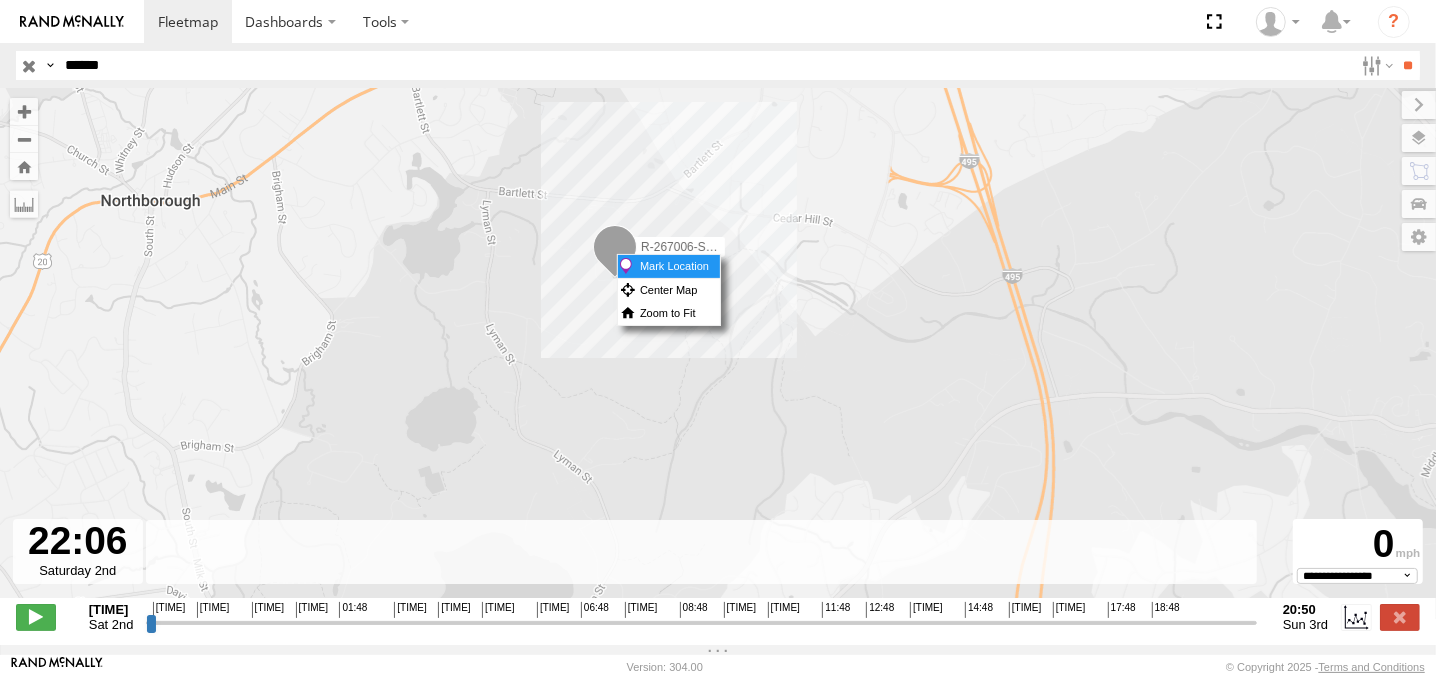 click on "To navigate the map with touch gestures double-tap and hold your finger on the map, then drag the map. ← Move left → Move right ↑ Move up ↓ Move down + Zoom in - Zoom out Home Jump left by 75% End Jump right by 75% Page Up Jump up by 75% Page Down Jump down by 75% R-267006-Swing Keyboard shortcuts Map Data Map data ©2025 Google Map data ©2025 Google 500 m  Click to toggle between metric and imperial units Terms Report a map error Mark Location Center Map Zoom to Fit" at bounding box center (718, 353) 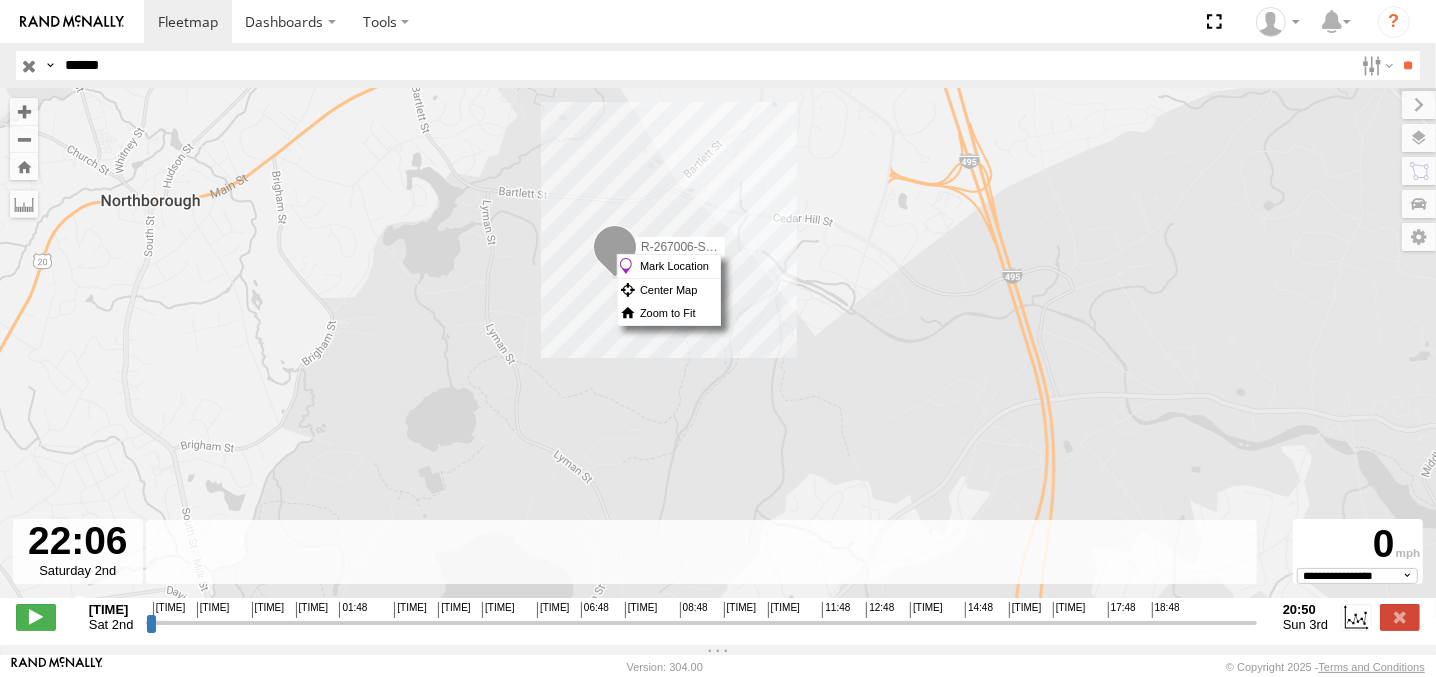 click on "R-267006-Swing" at bounding box center [718, 353] 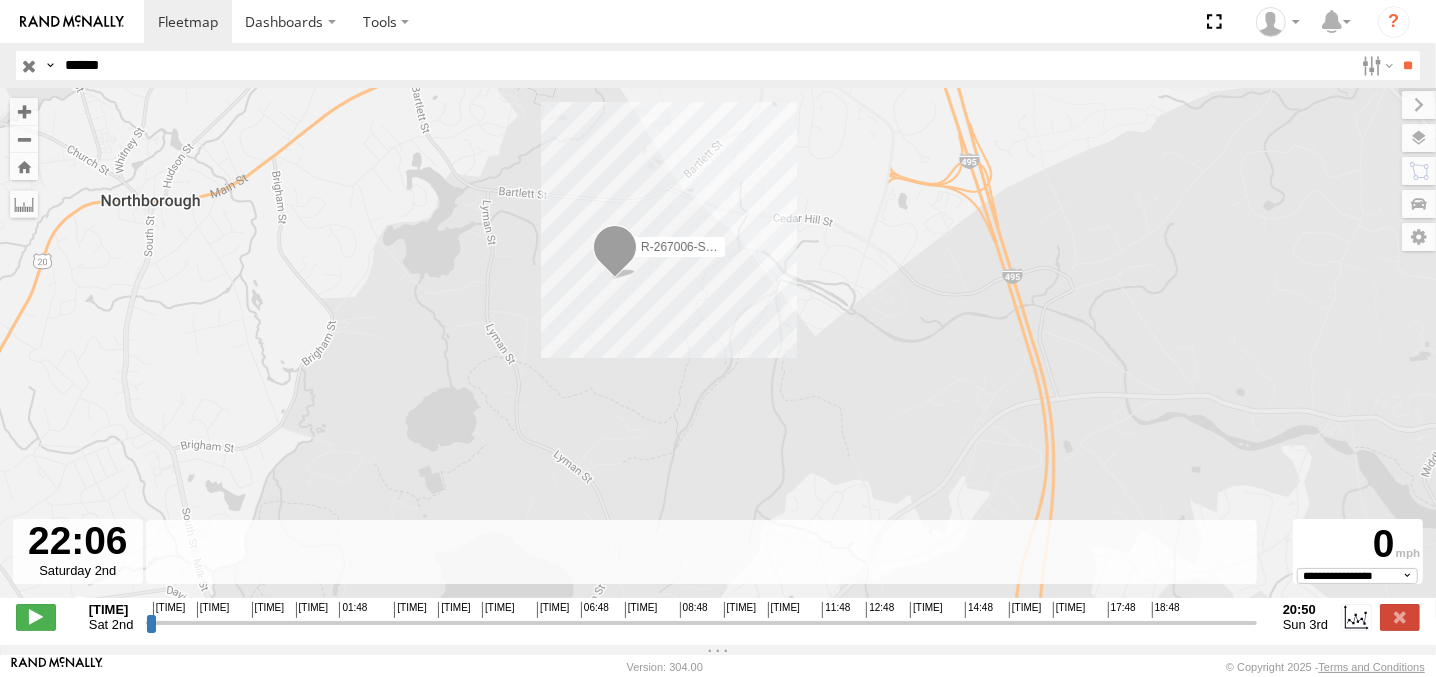 click at bounding box center (615, 252) 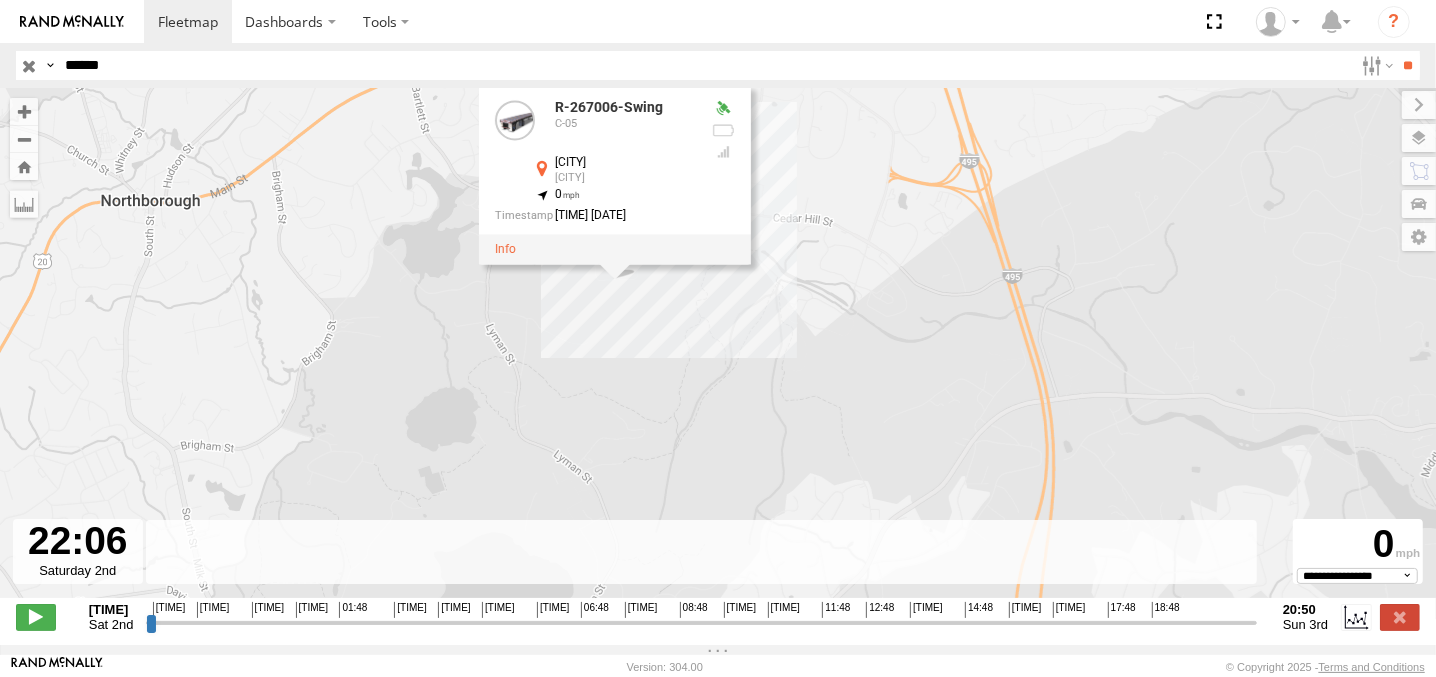 click at bounding box center [615, 249] 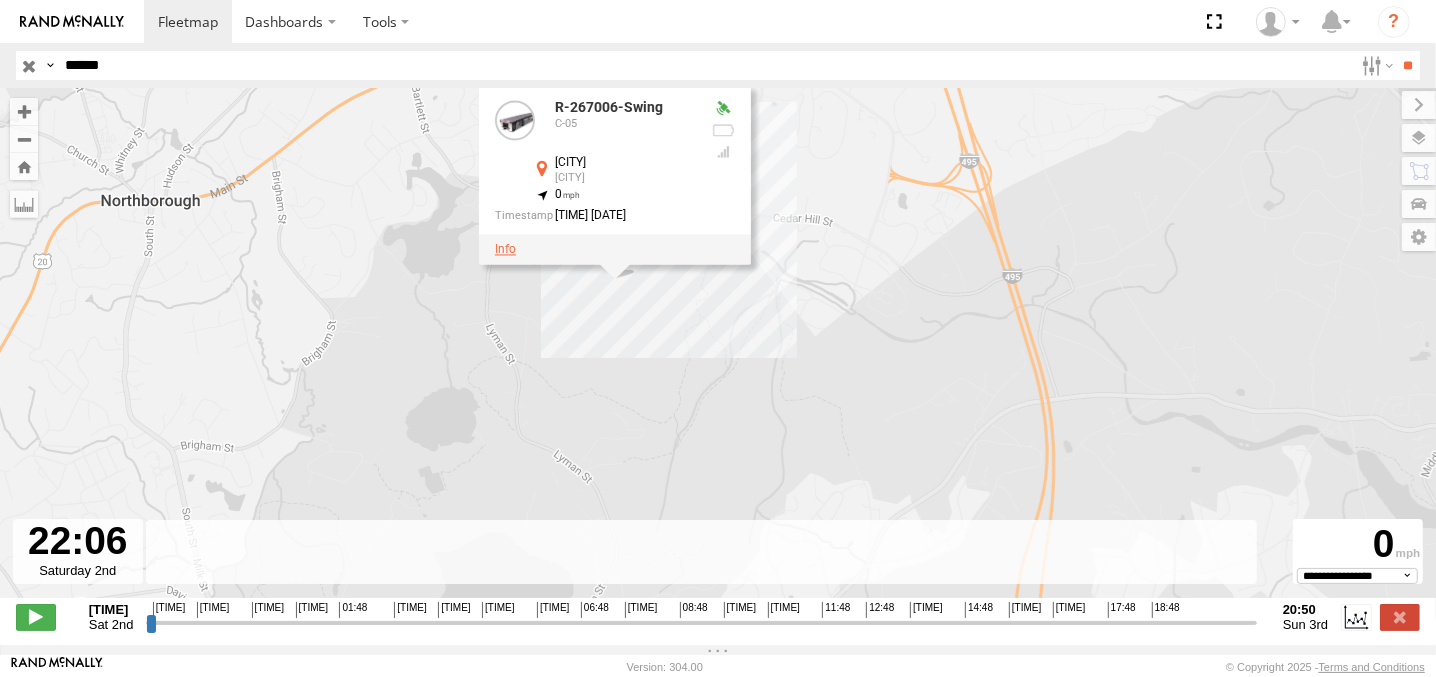 click at bounding box center [505, 249] 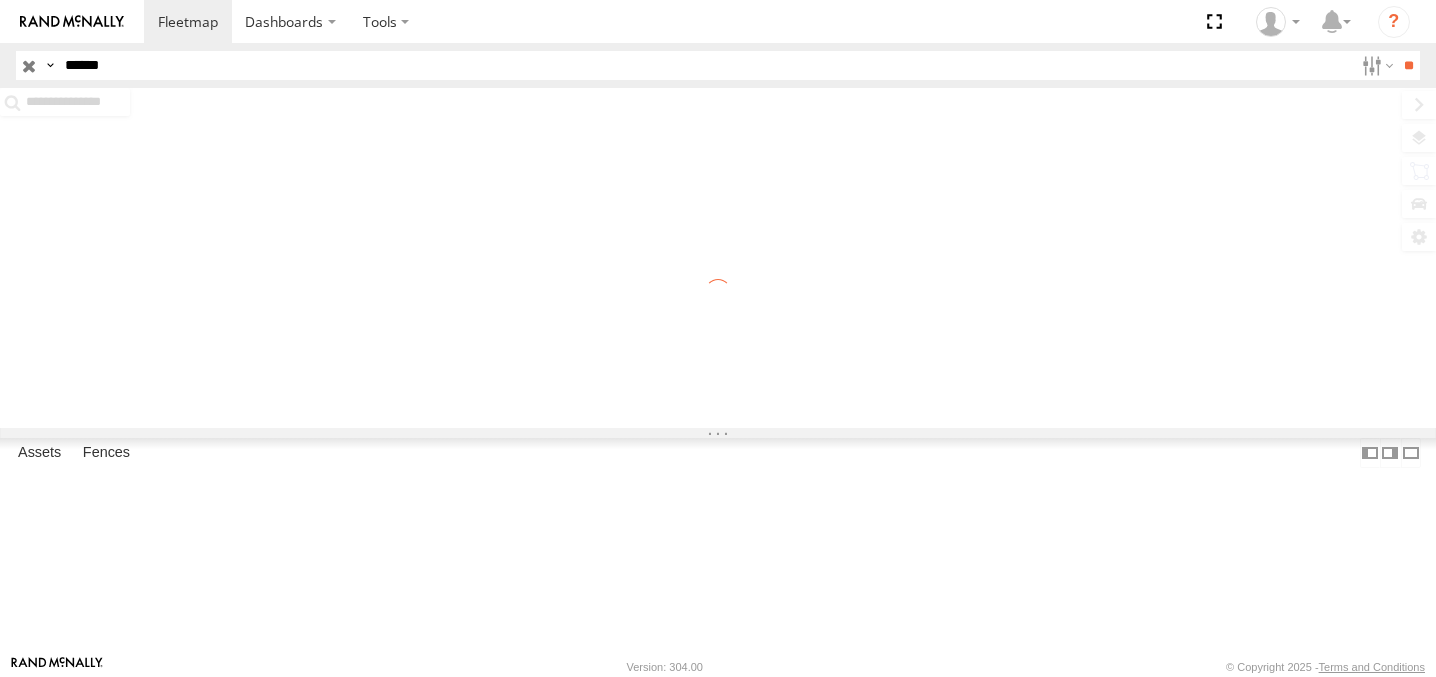 scroll, scrollTop: 0, scrollLeft: 0, axis: both 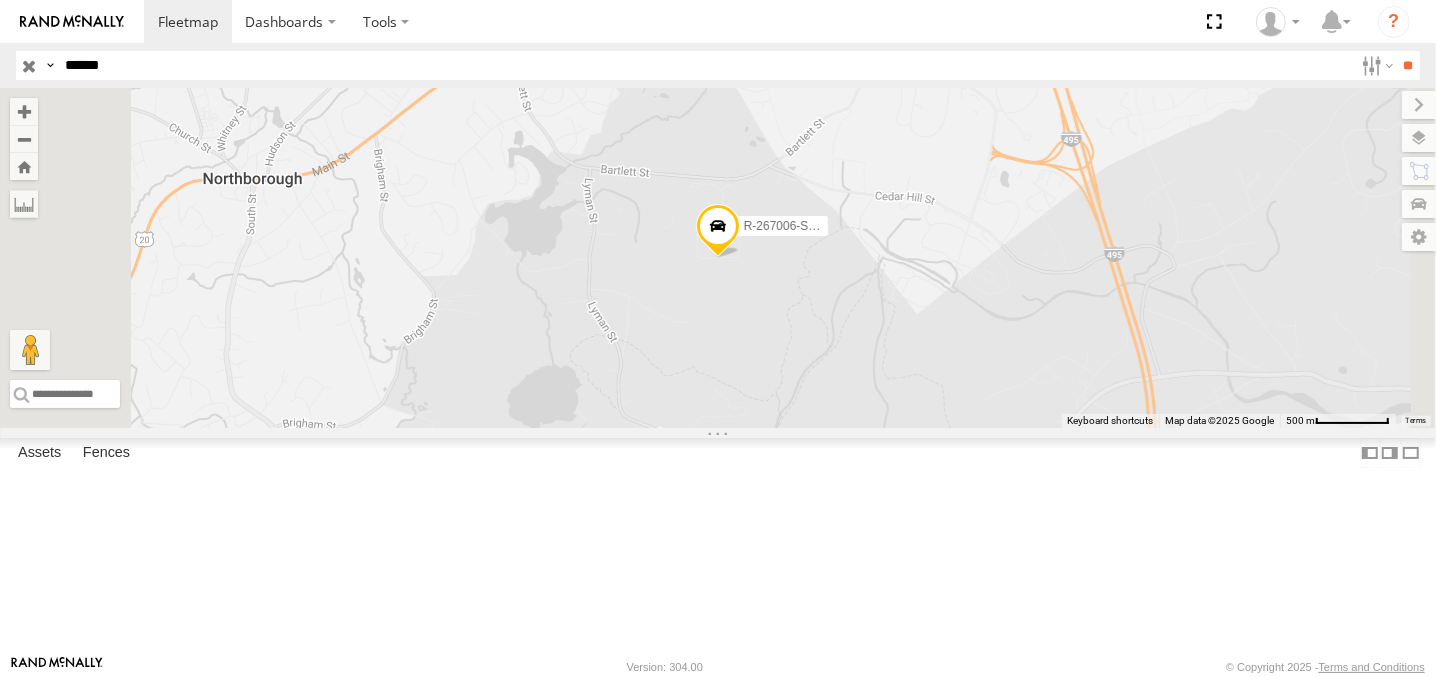 click on "R-267006-Swing
C-05
[CITY]
[CITY]
[COORDINATES] -[COORDINATES]" at bounding box center [0, 0] 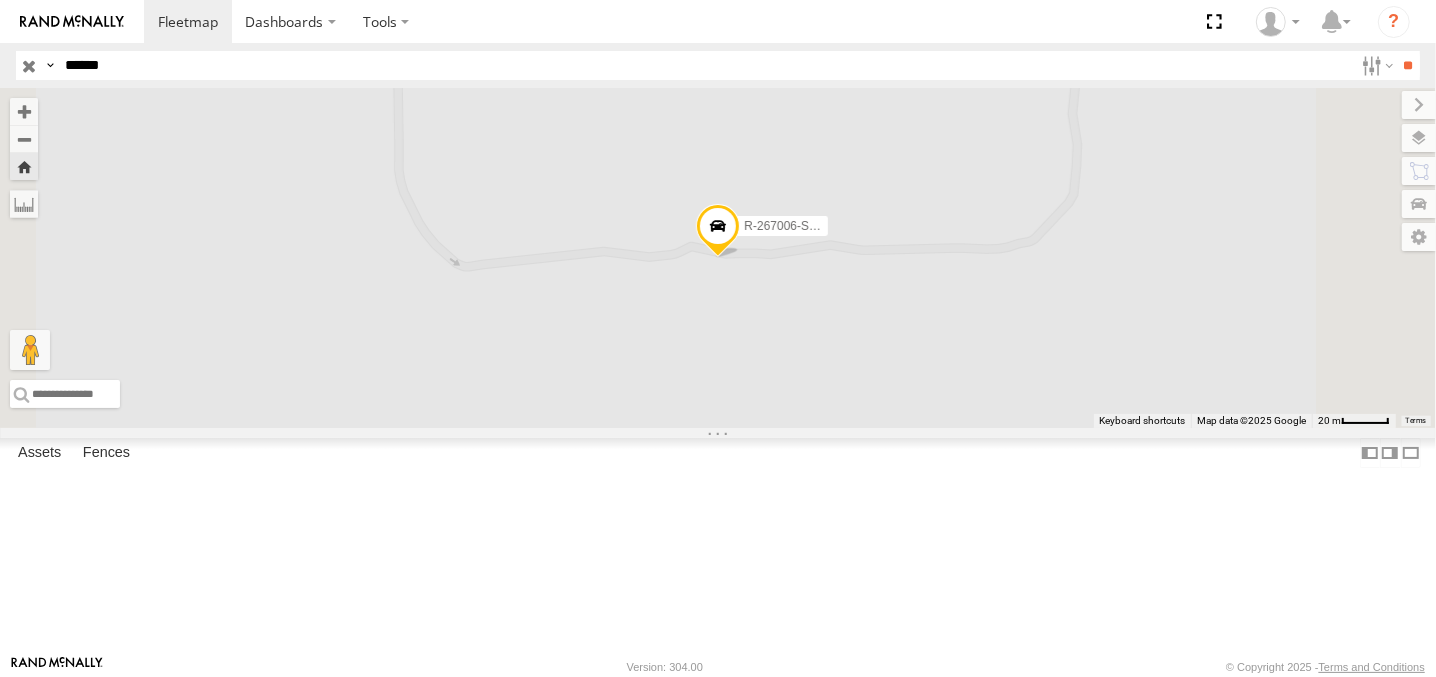 click at bounding box center (0, 0) 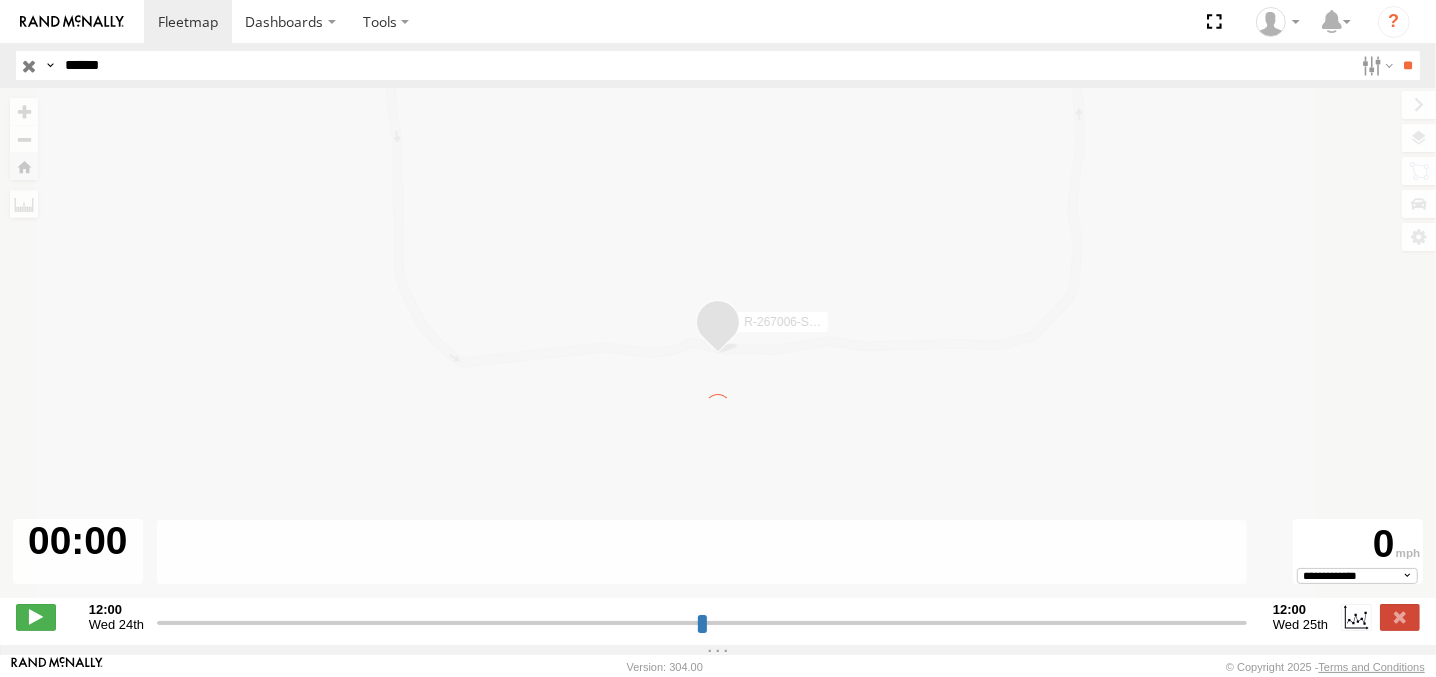 type on "**********" 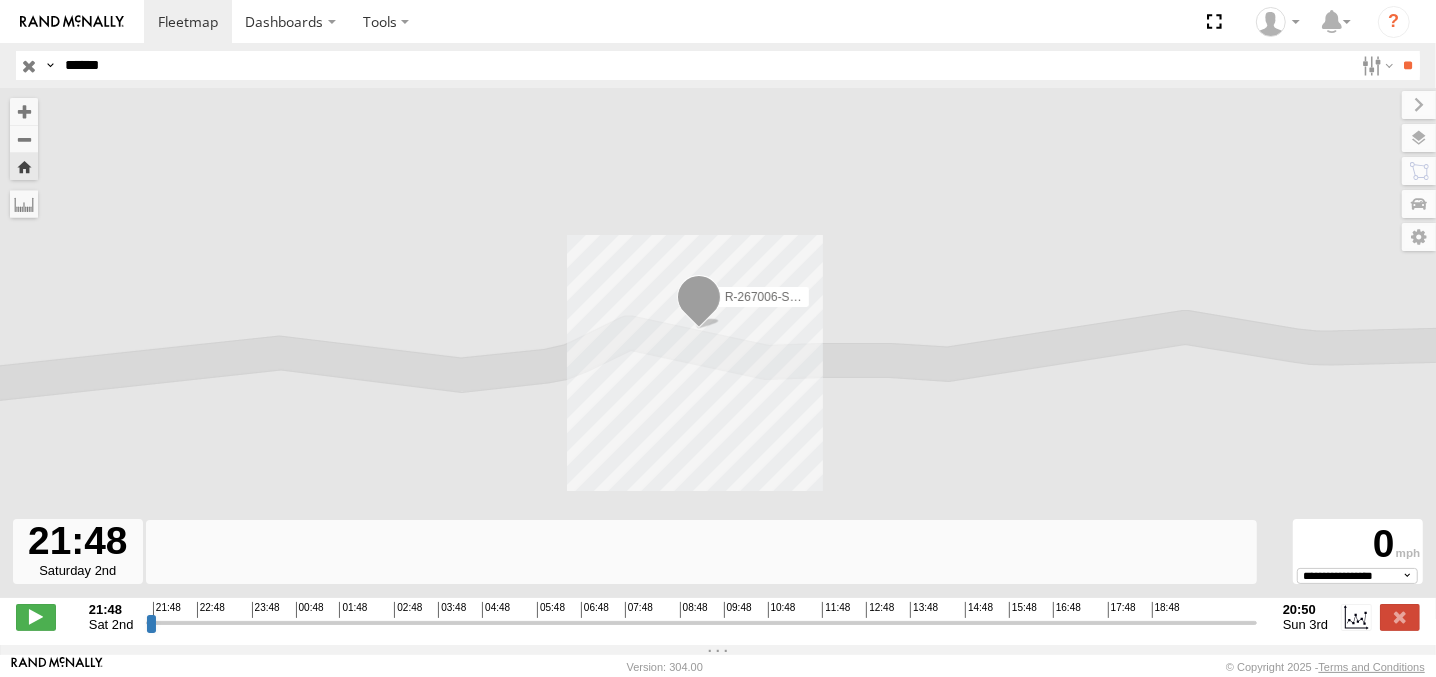 click on "Sun 3rd" at bounding box center (1305, 624) 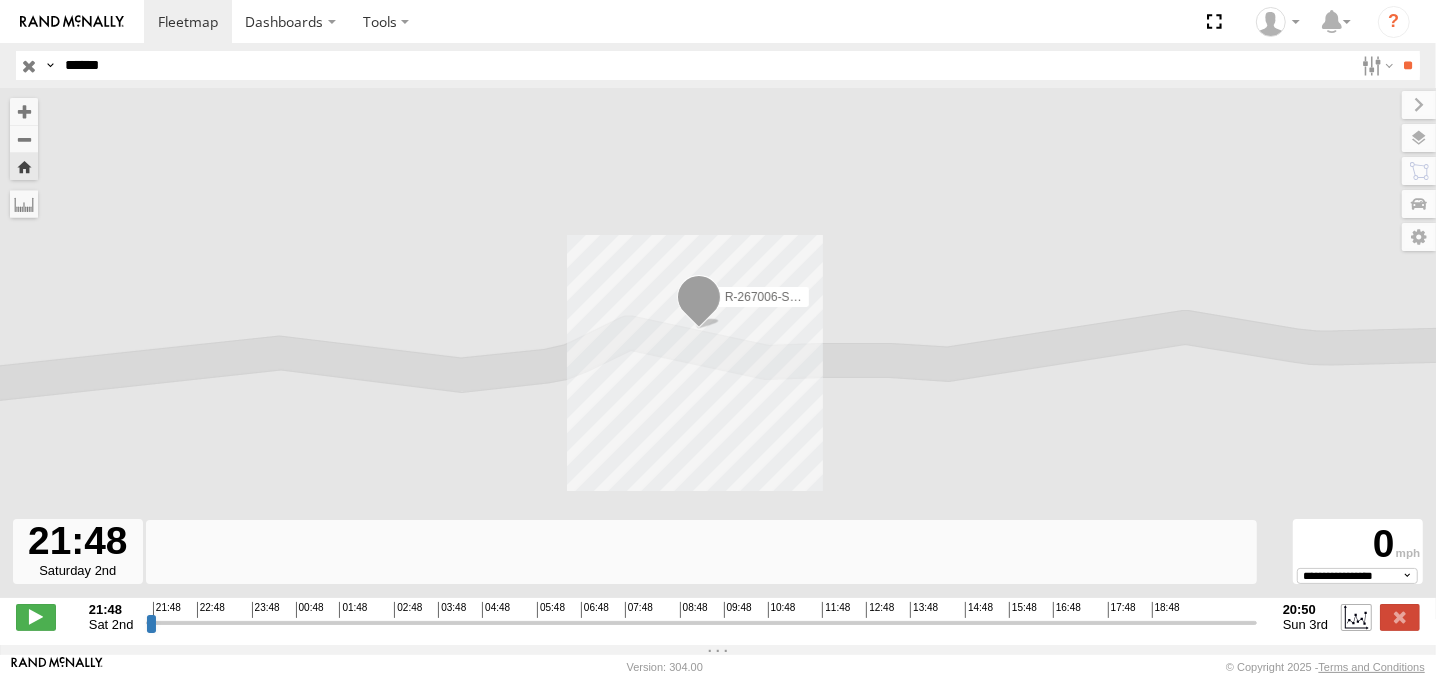 click at bounding box center [1356, 617] 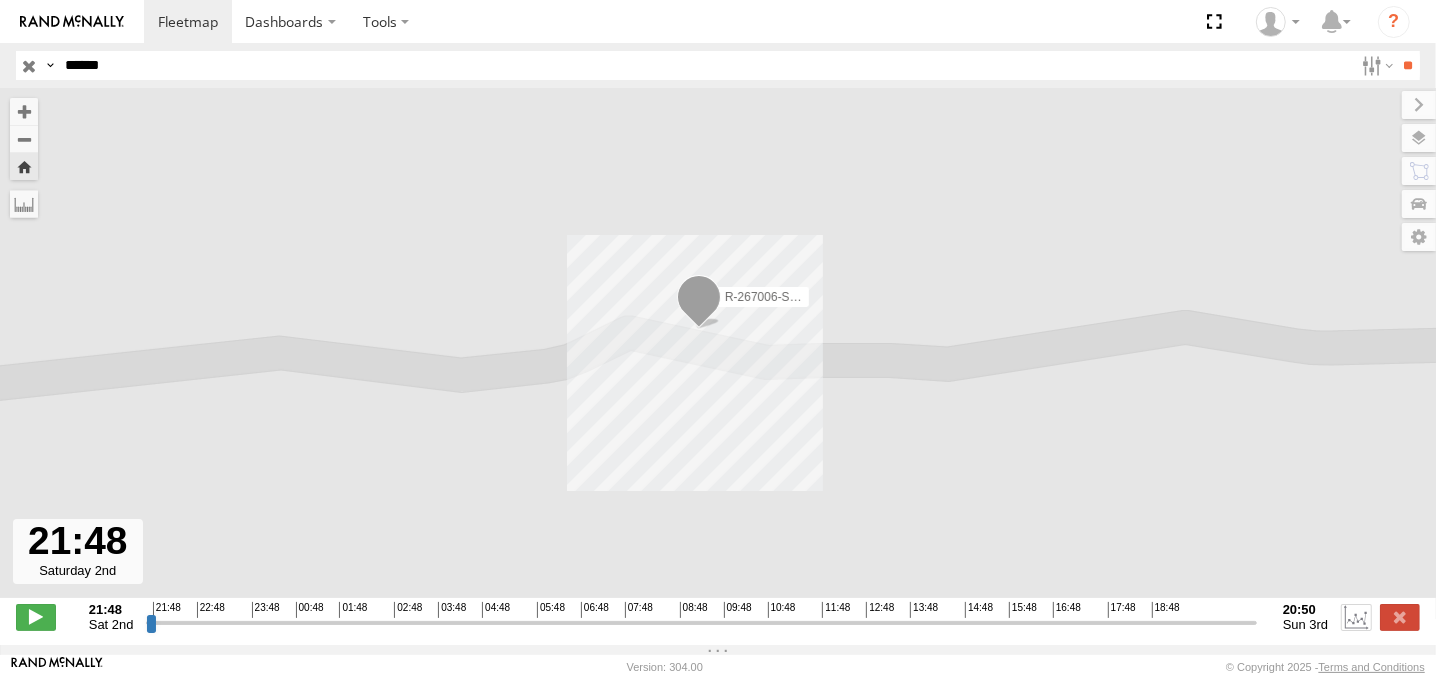 click at bounding box center (1356, 617) 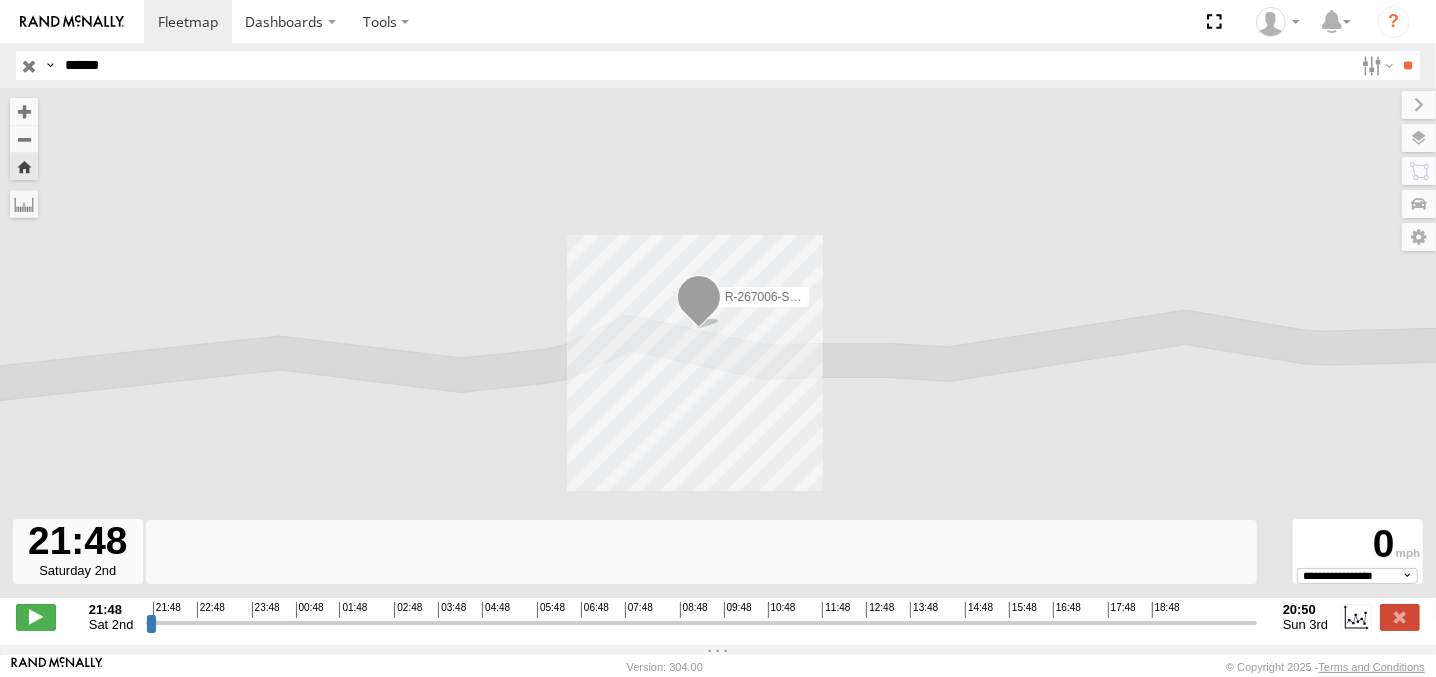 click 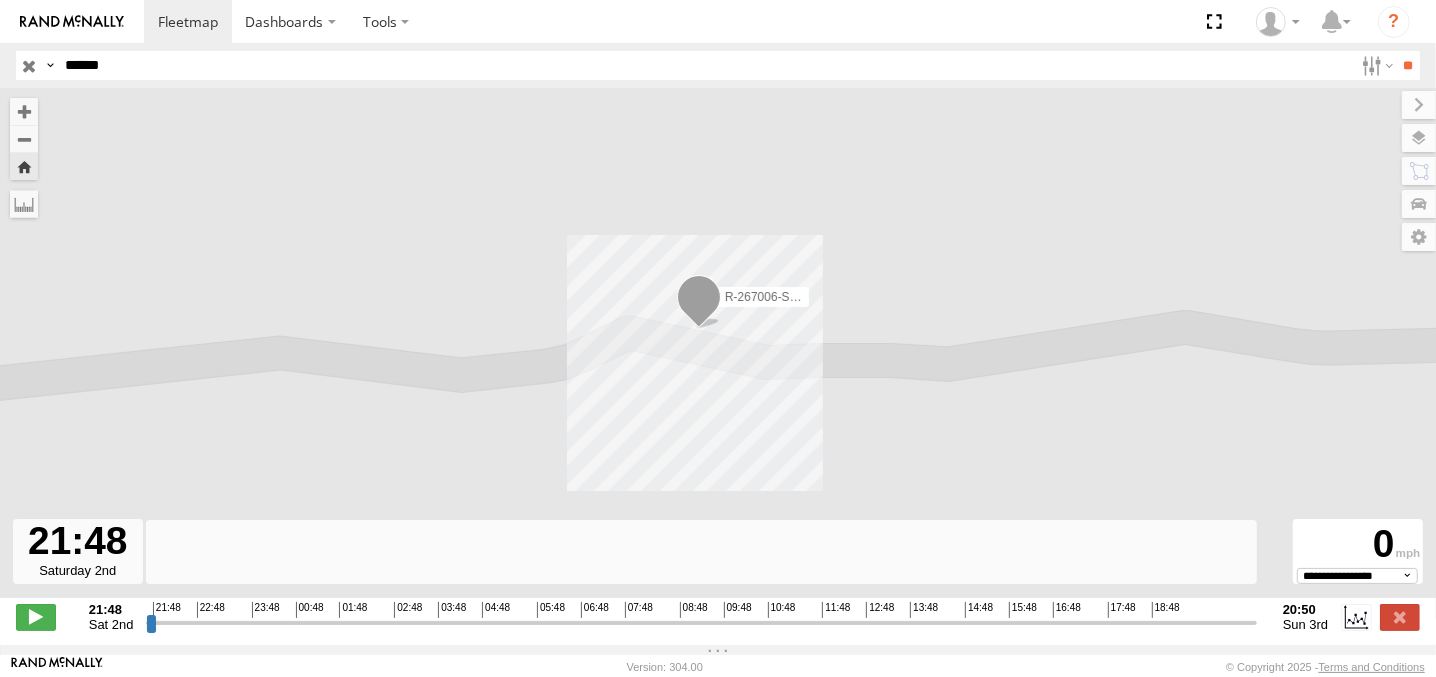 click on "0" at bounding box center [1358, 544] 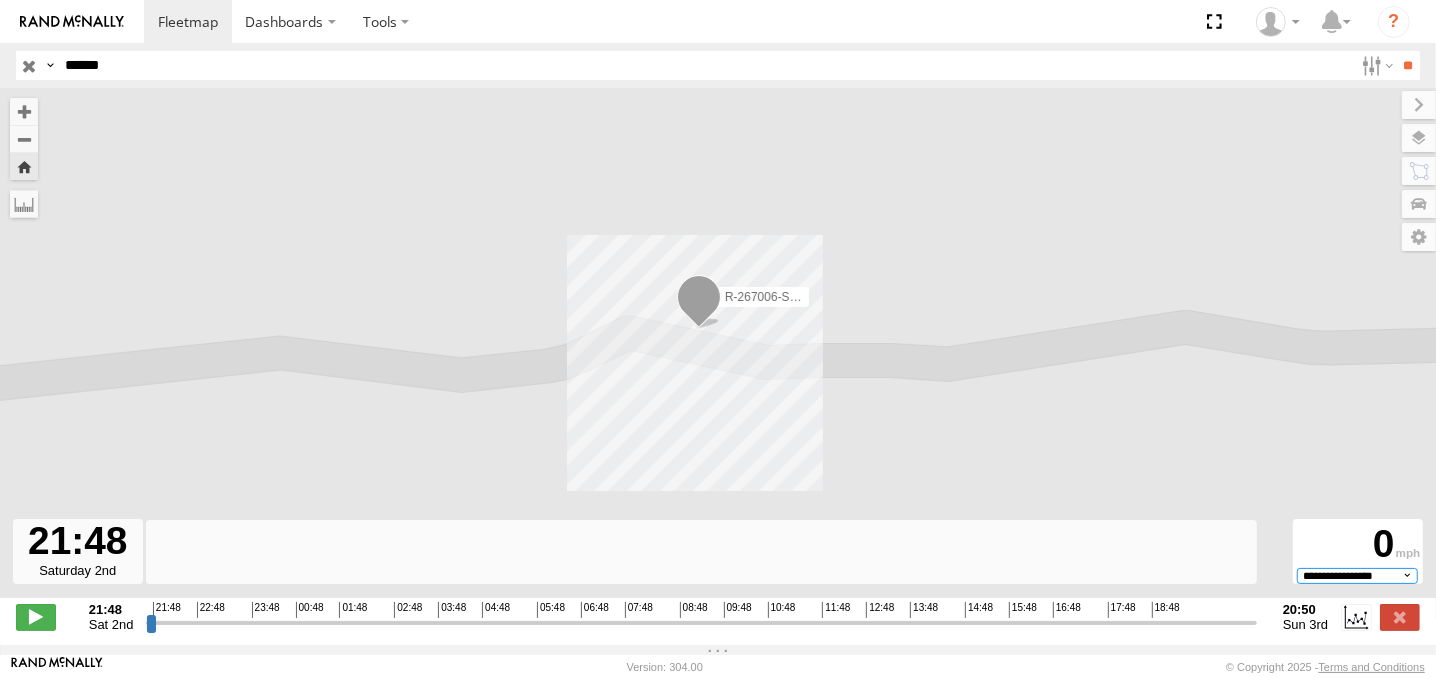 click on "**********" at bounding box center [1357, 576] 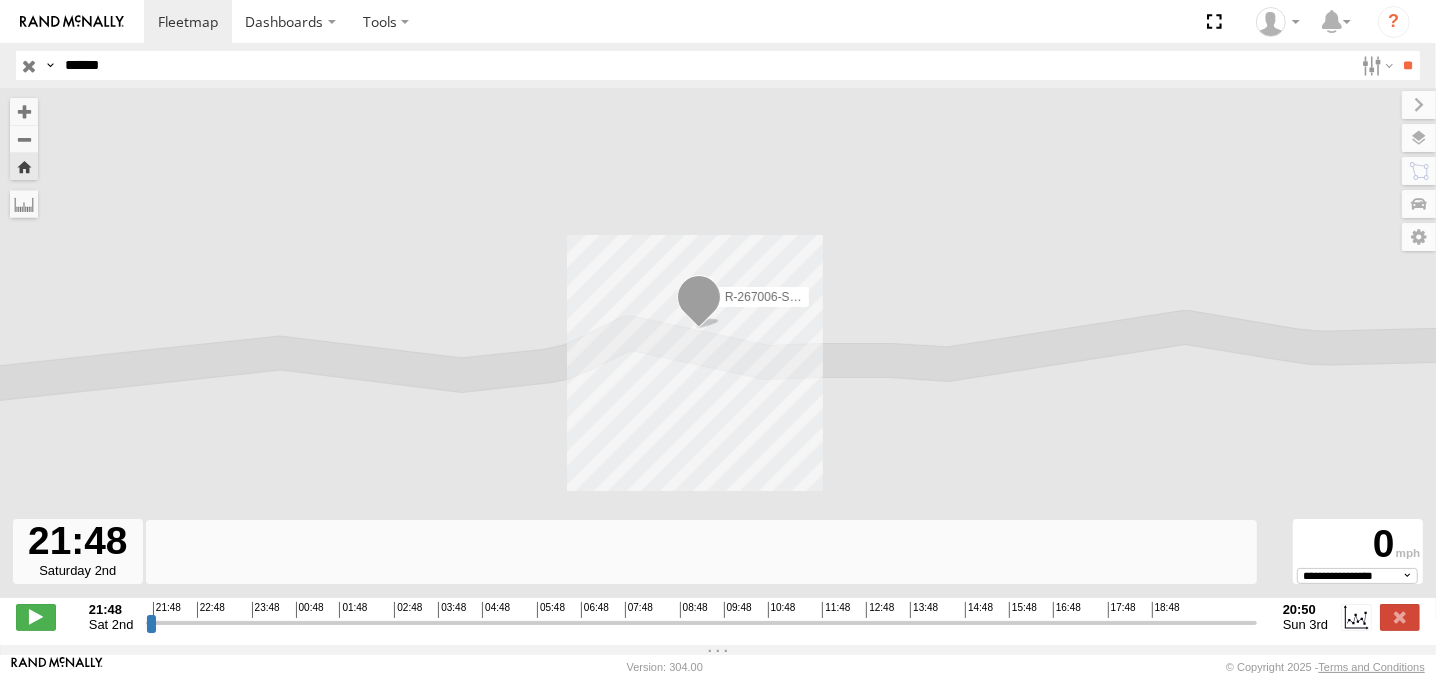 click on "R-267006-Swing" at bounding box center (718, 353) 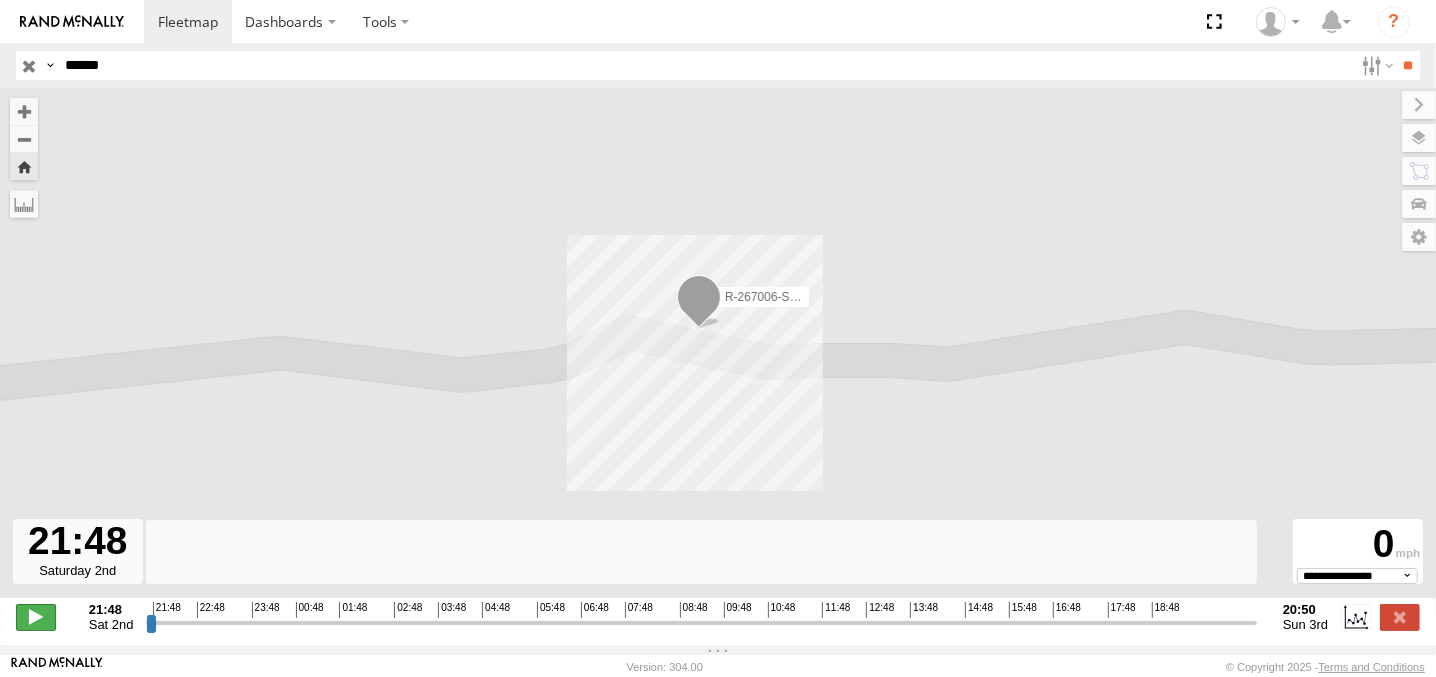 click at bounding box center [36, 617] 